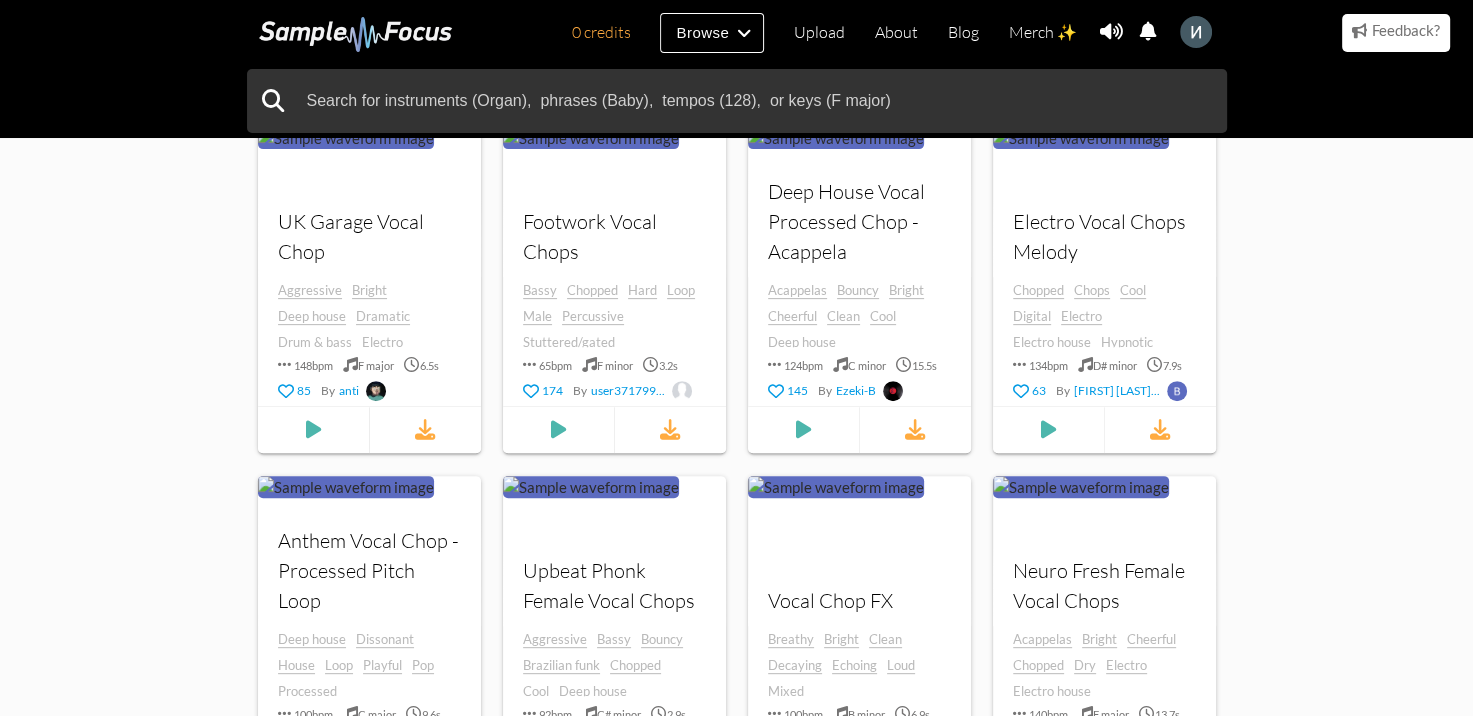 scroll, scrollTop: 700, scrollLeft: 0, axis: vertical 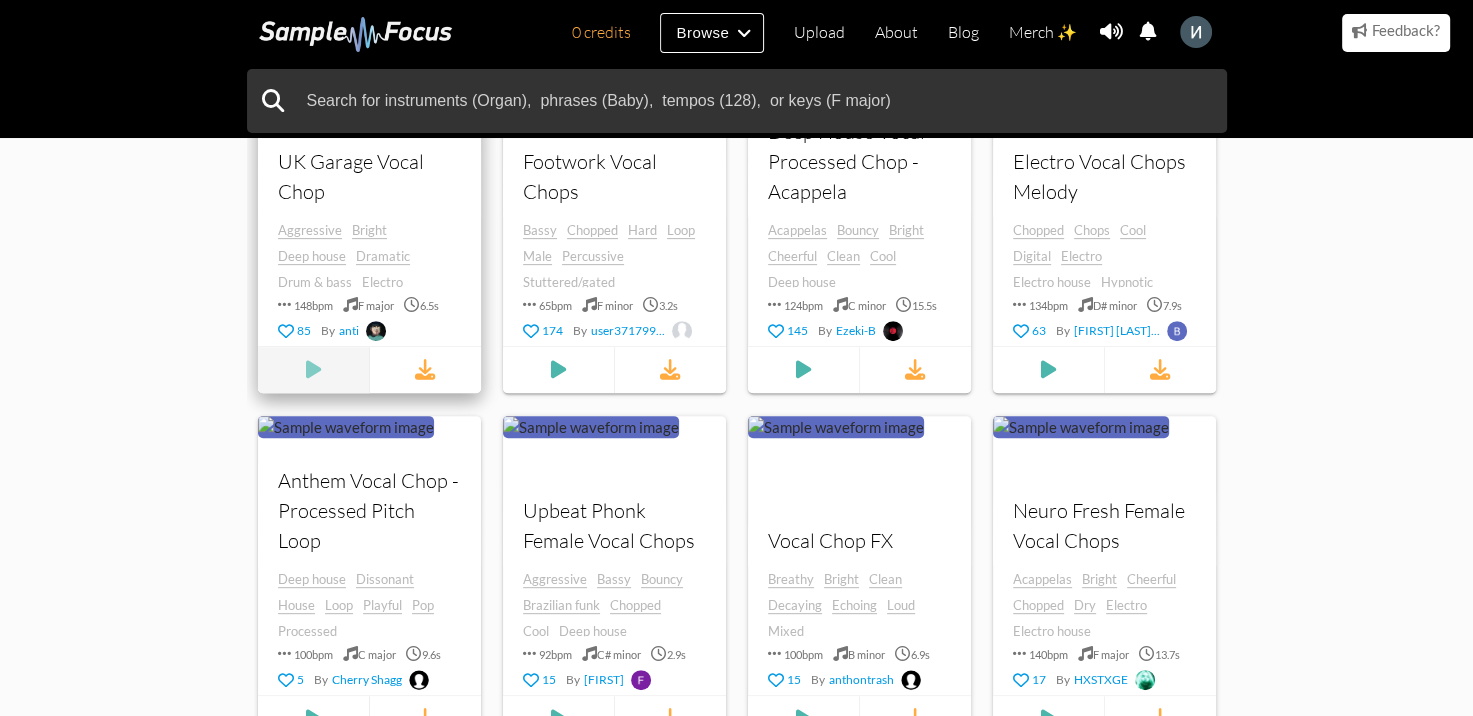 click at bounding box center [313, 369] 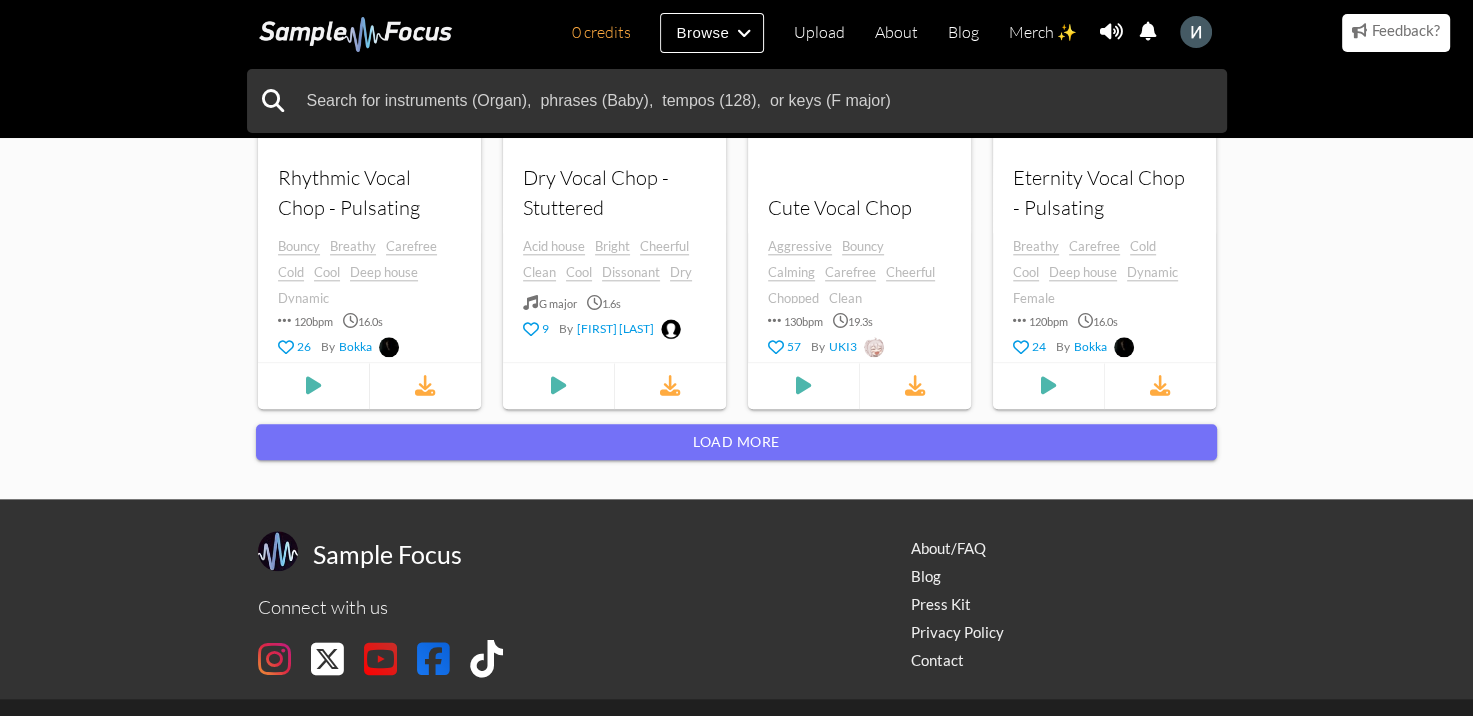 scroll, scrollTop: 2112, scrollLeft: 0, axis: vertical 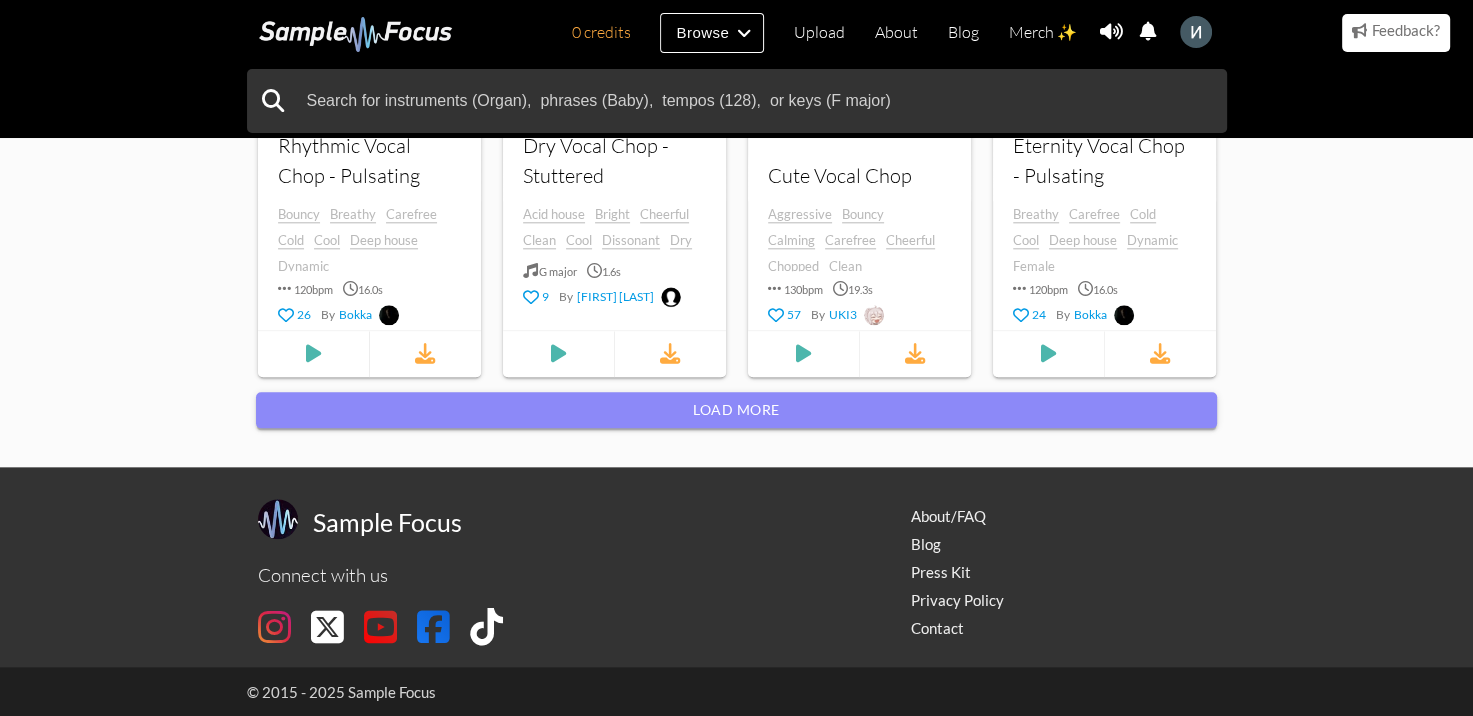 click on "Load more" at bounding box center (736, 410) 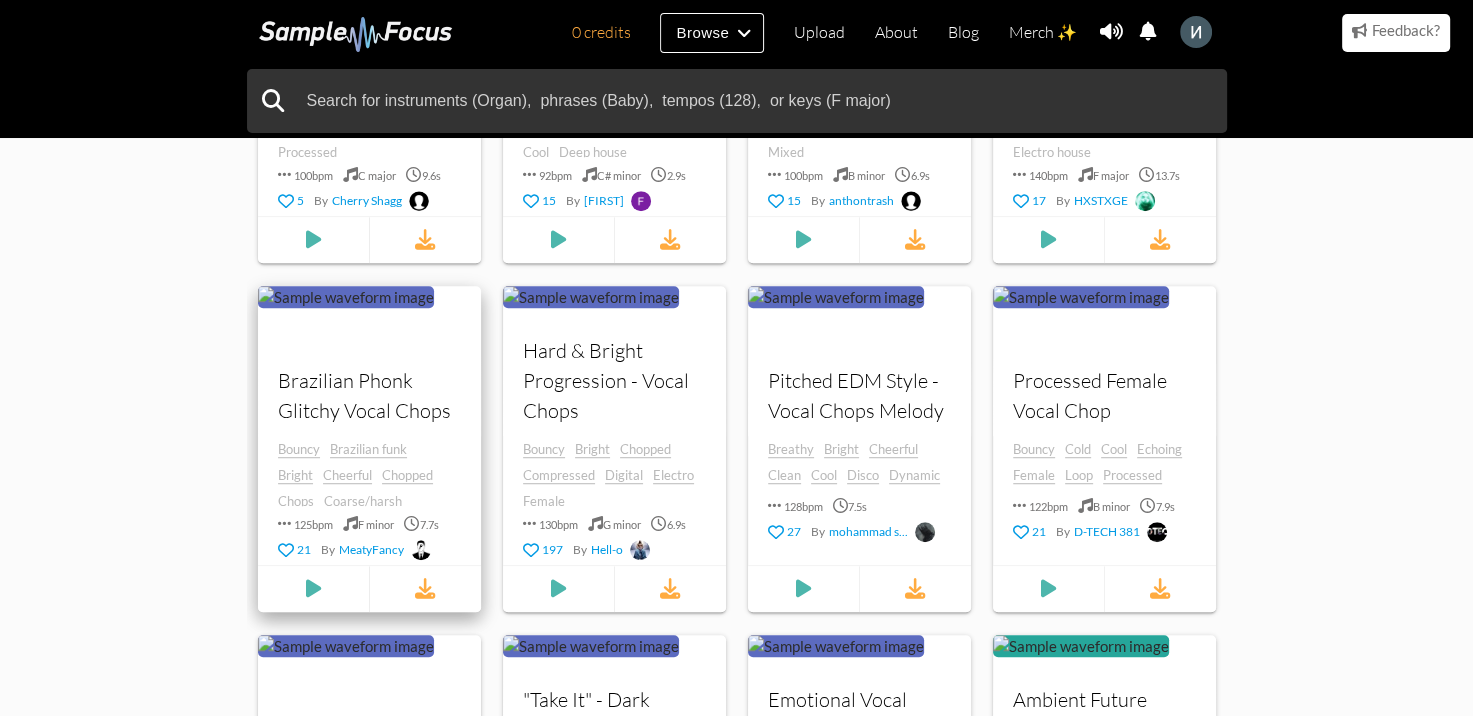 scroll, scrollTop: 0, scrollLeft: 0, axis: both 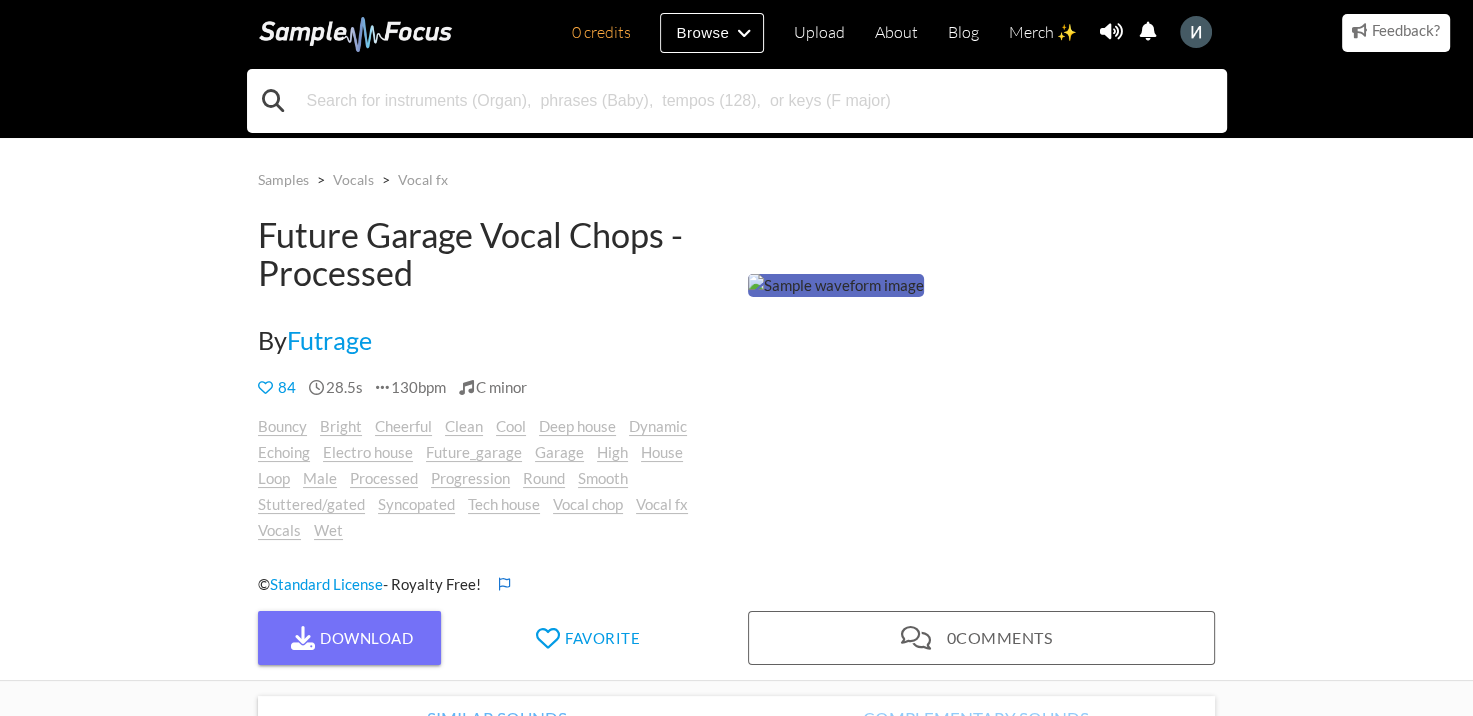 click at bounding box center (737, 101) 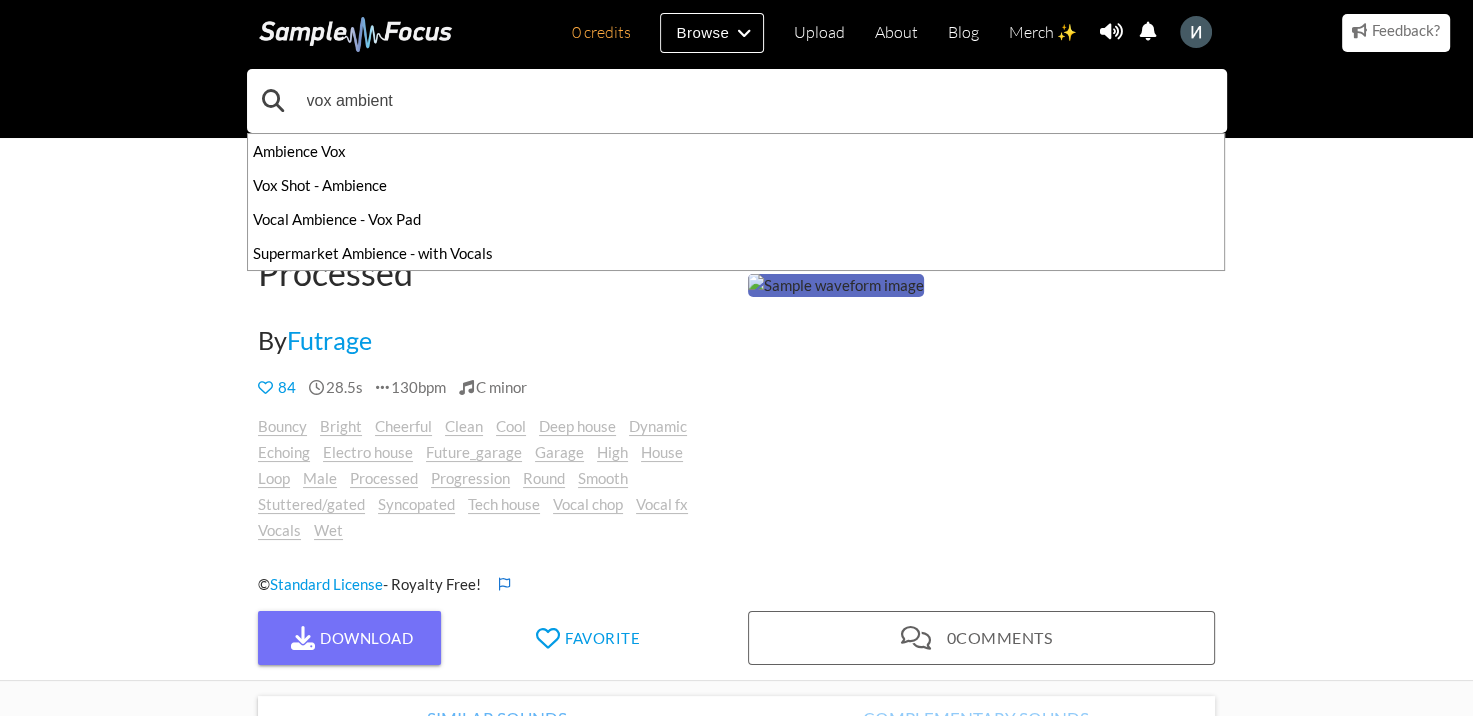 type on "vox ambient" 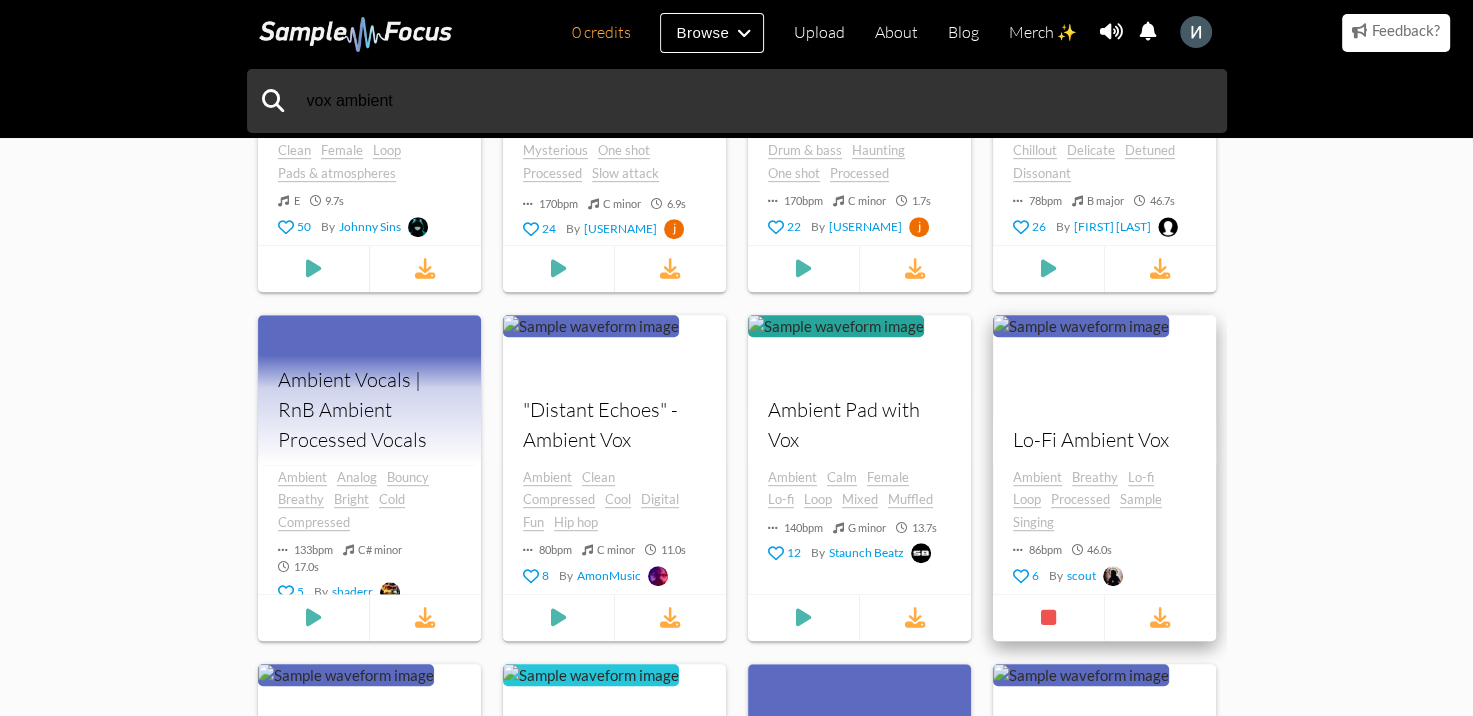 scroll, scrollTop: 1166, scrollLeft: 0, axis: vertical 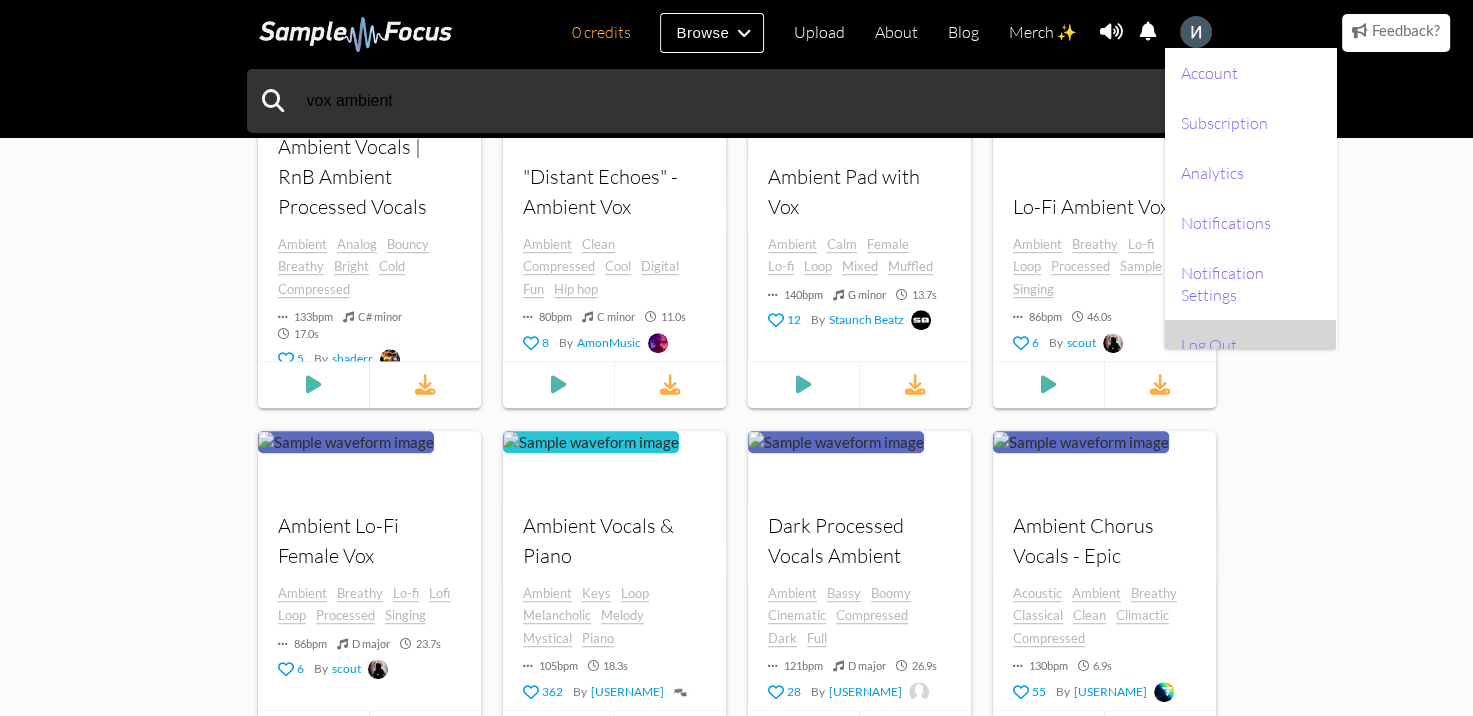 click on "Log Out" at bounding box center (1250, 345) 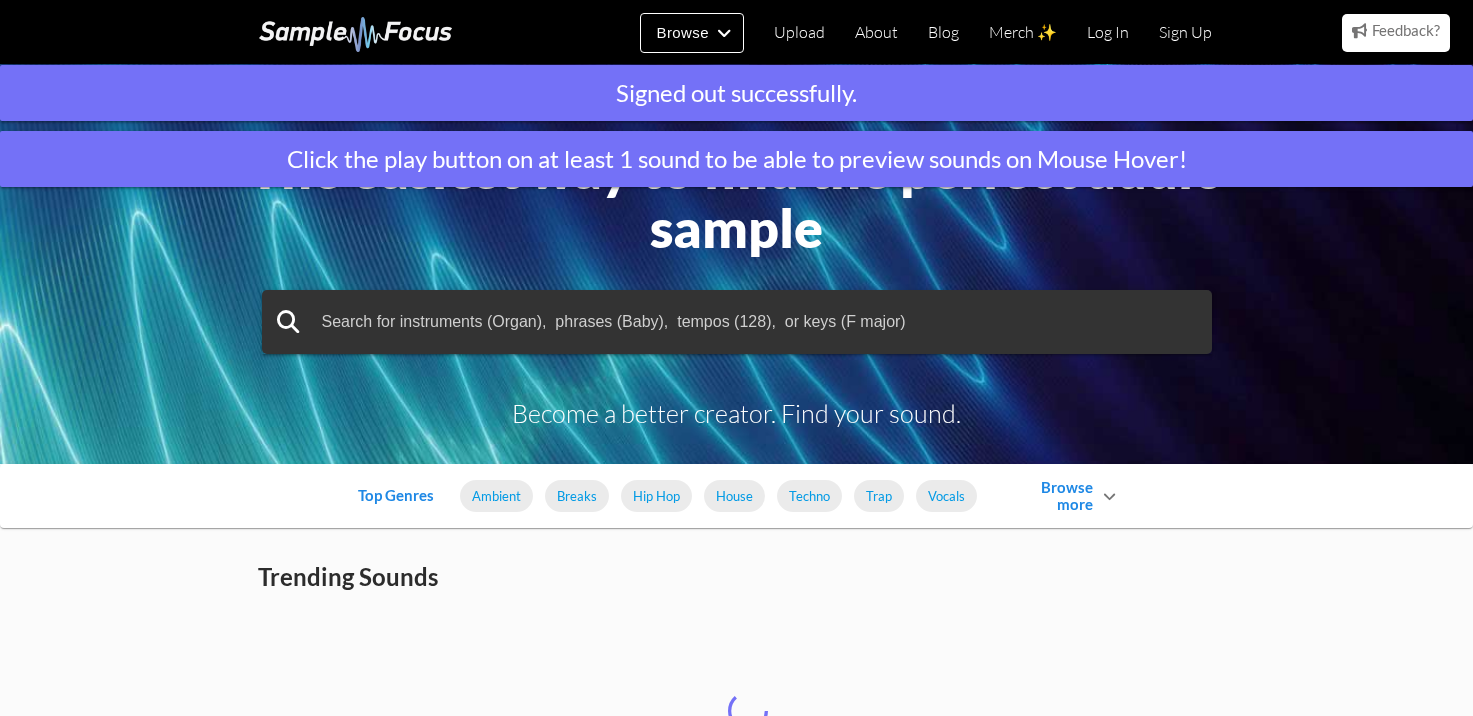 scroll, scrollTop: 0, scrollLeft: 0, axis: both 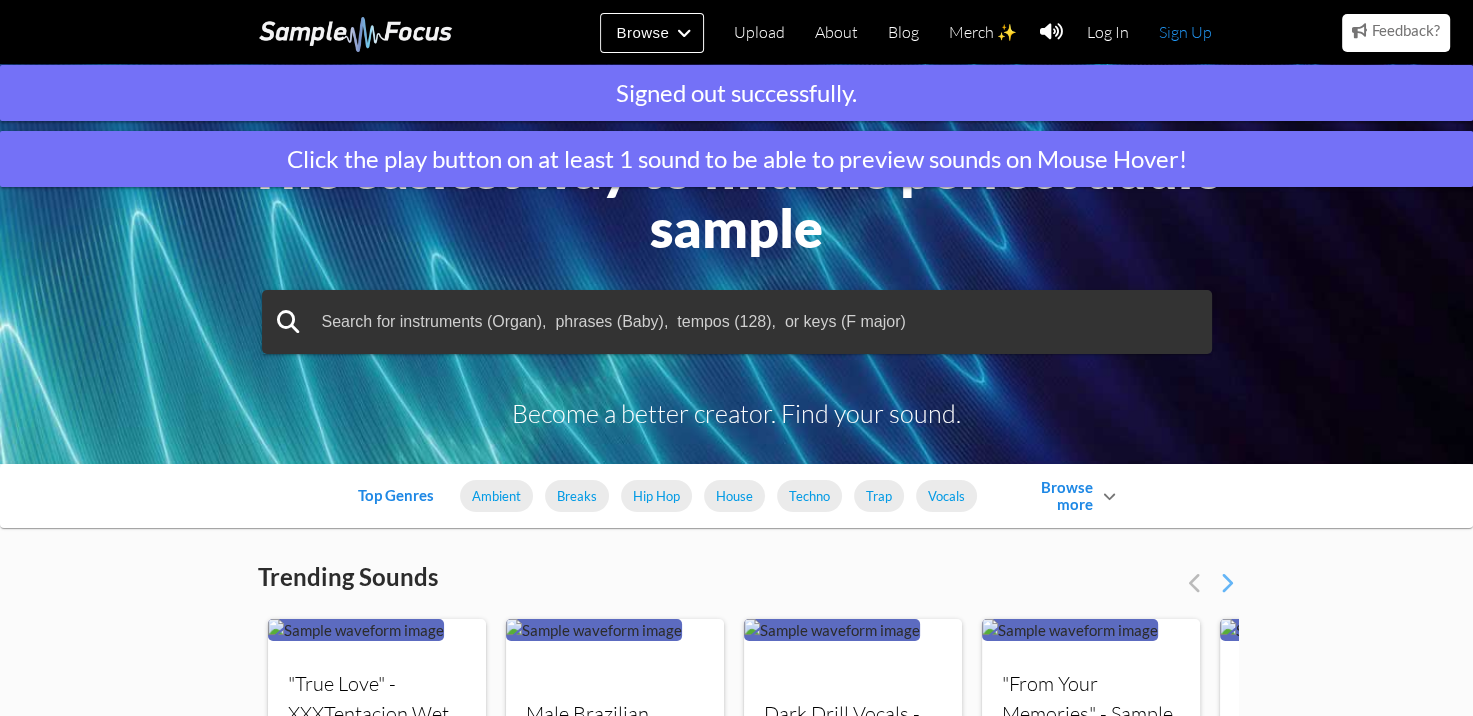 click on "Sign Up" at bounding box center (1185, 32) 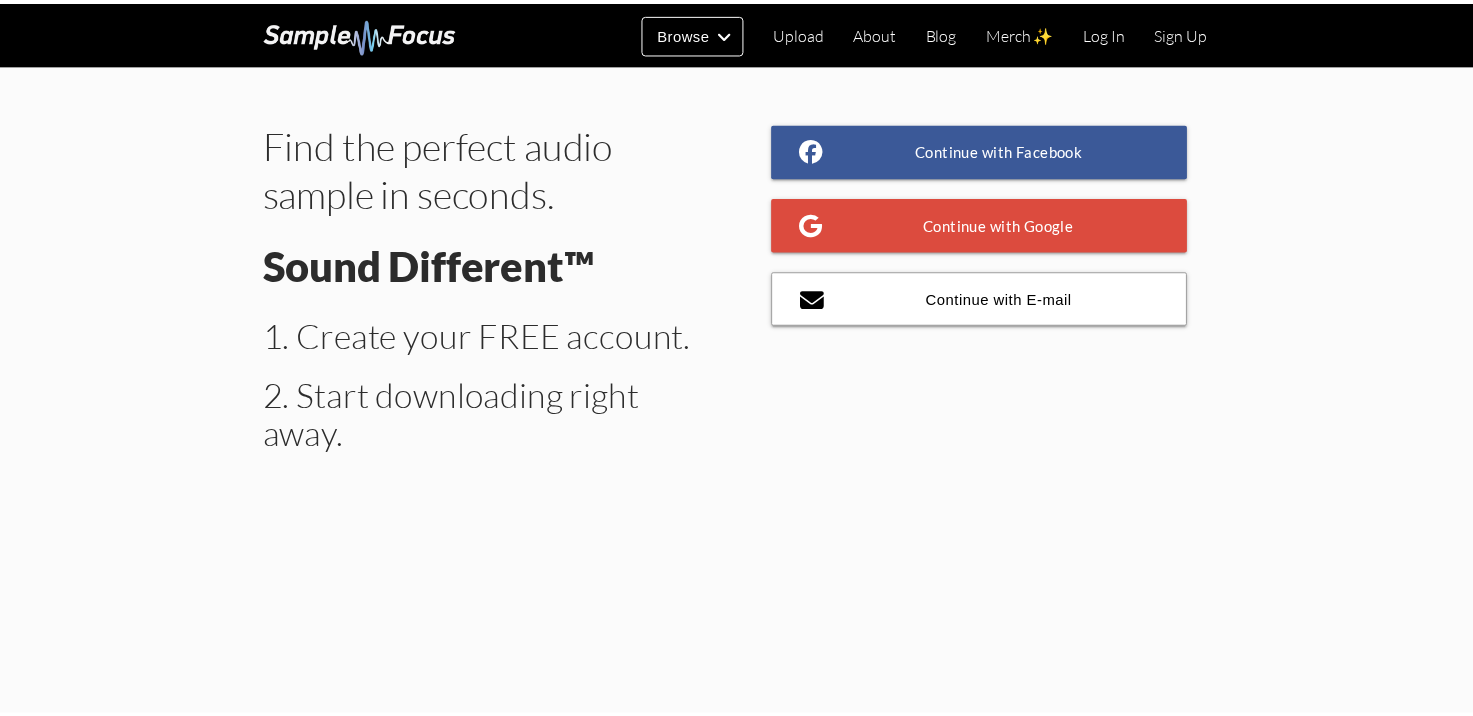 scroll, scrollTop: 0, scrollLeft: 0, axis: both 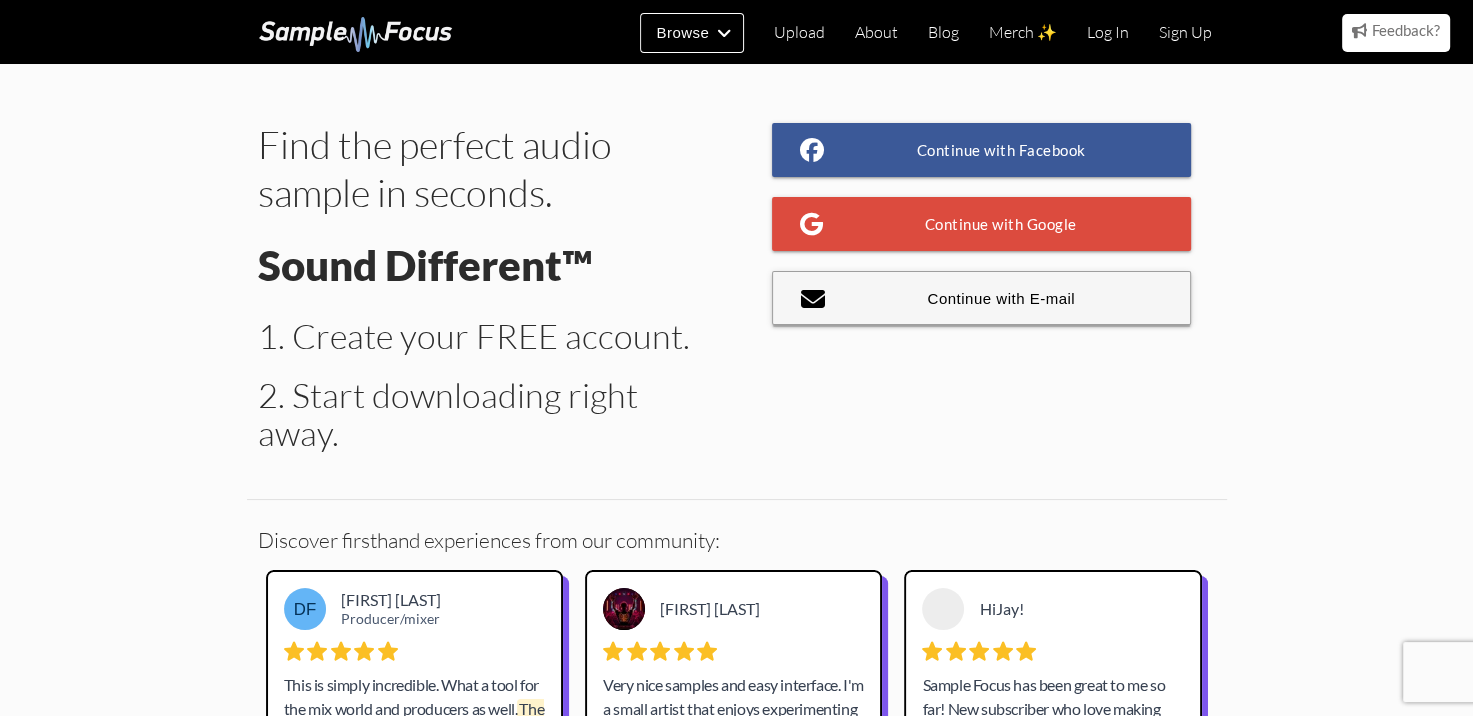 click on "Continue with E-mail" at bounding box center (982, 298) 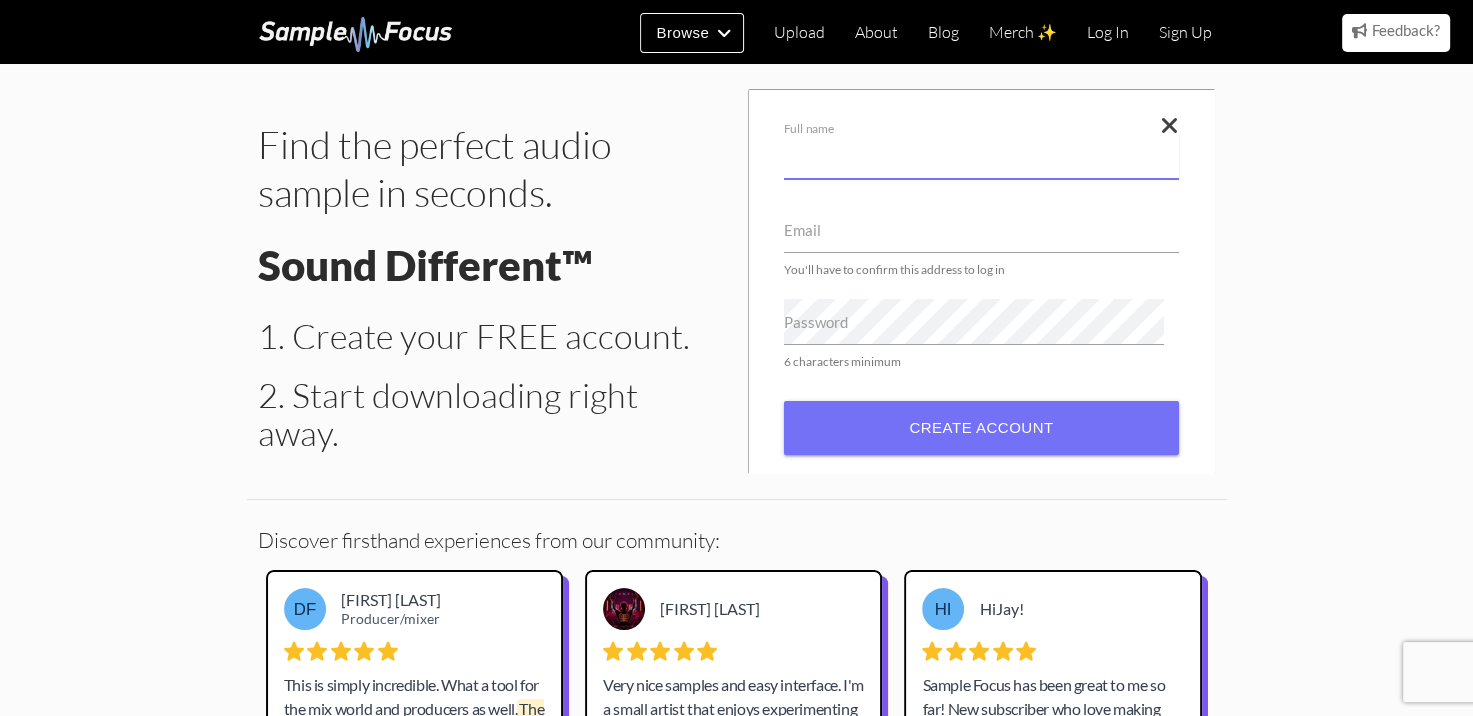 click on "Full name" at bounding box center [981, 156] 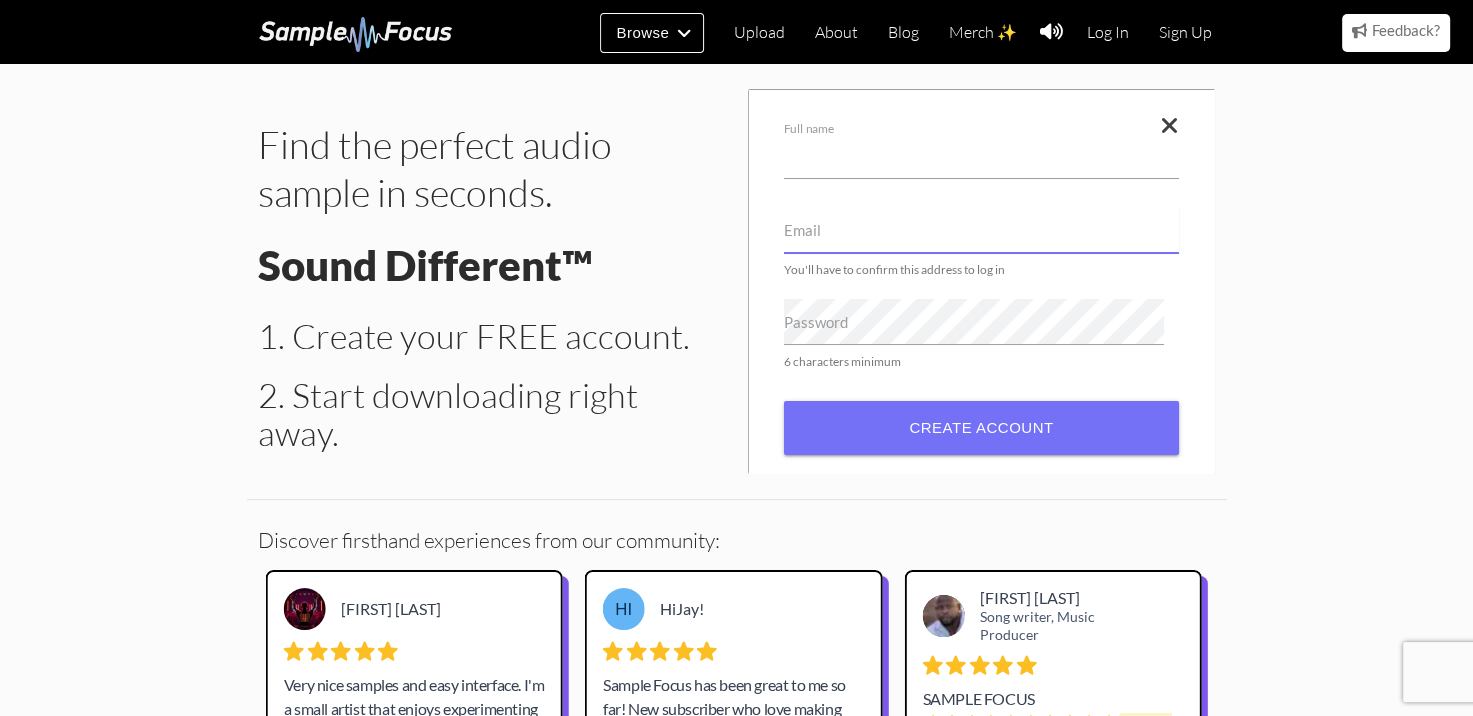 click on "Email" at bounding box center (981, 230) 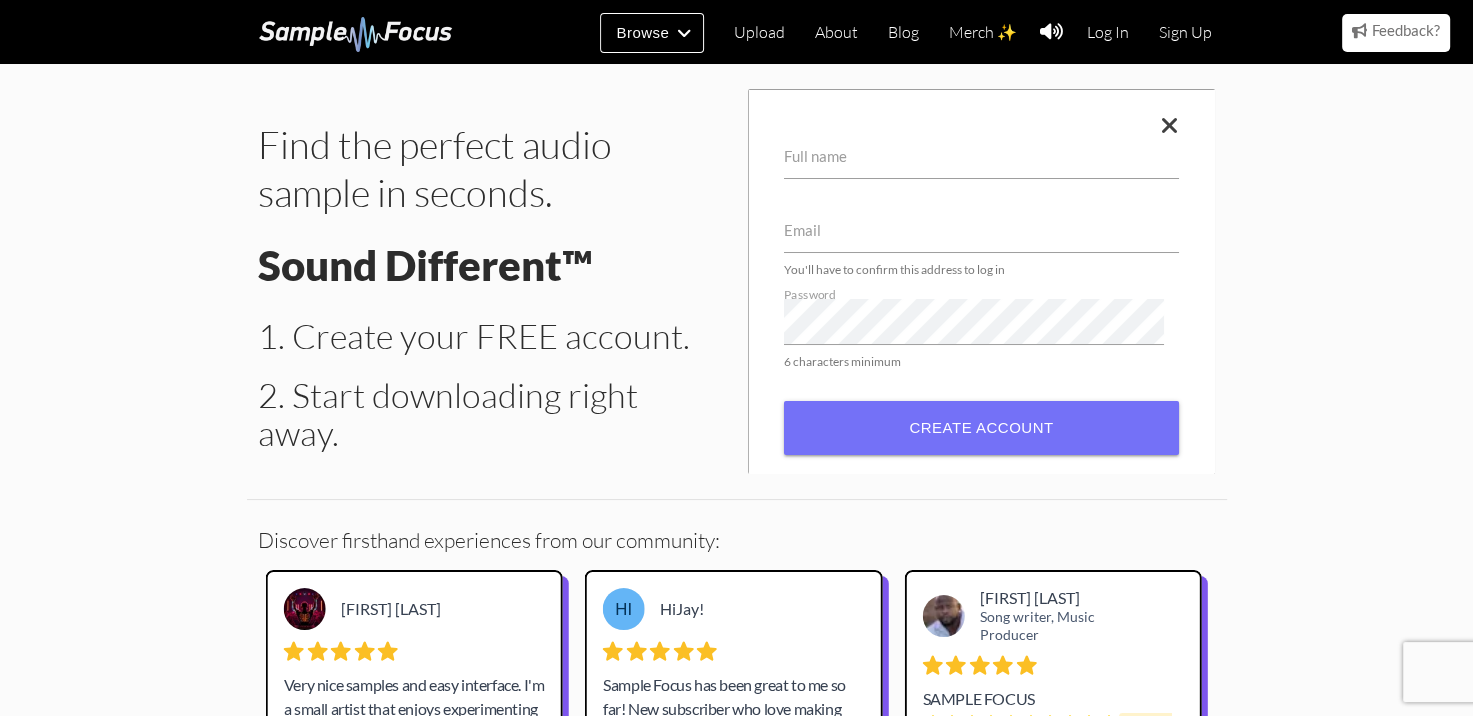 click on "Continue with Facebook
Continue with Google
Continue with E-mail
Full name
Email
You'll have to confirm this address to log in
Password
6 characters minimum
Create account" at bounding box center (982, 281) 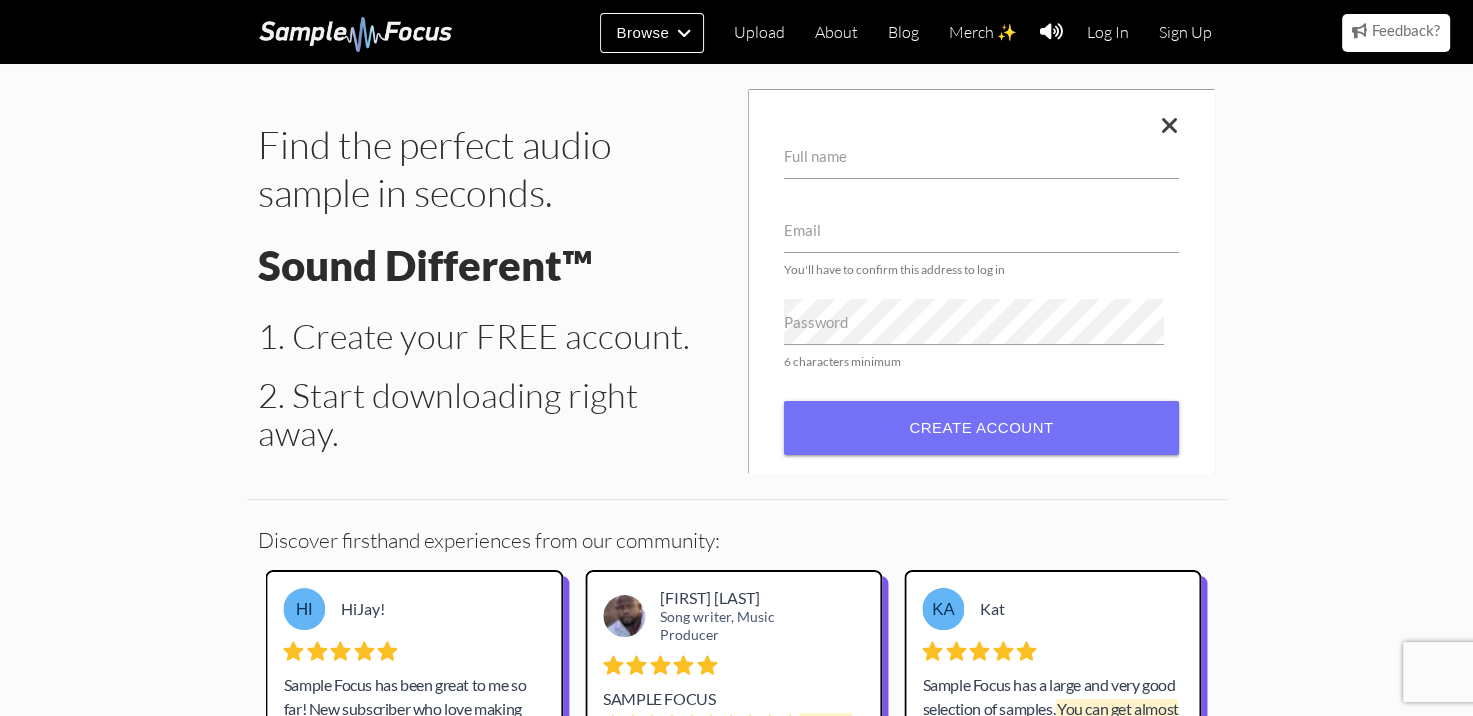 click at bounding box center (1170, 126) 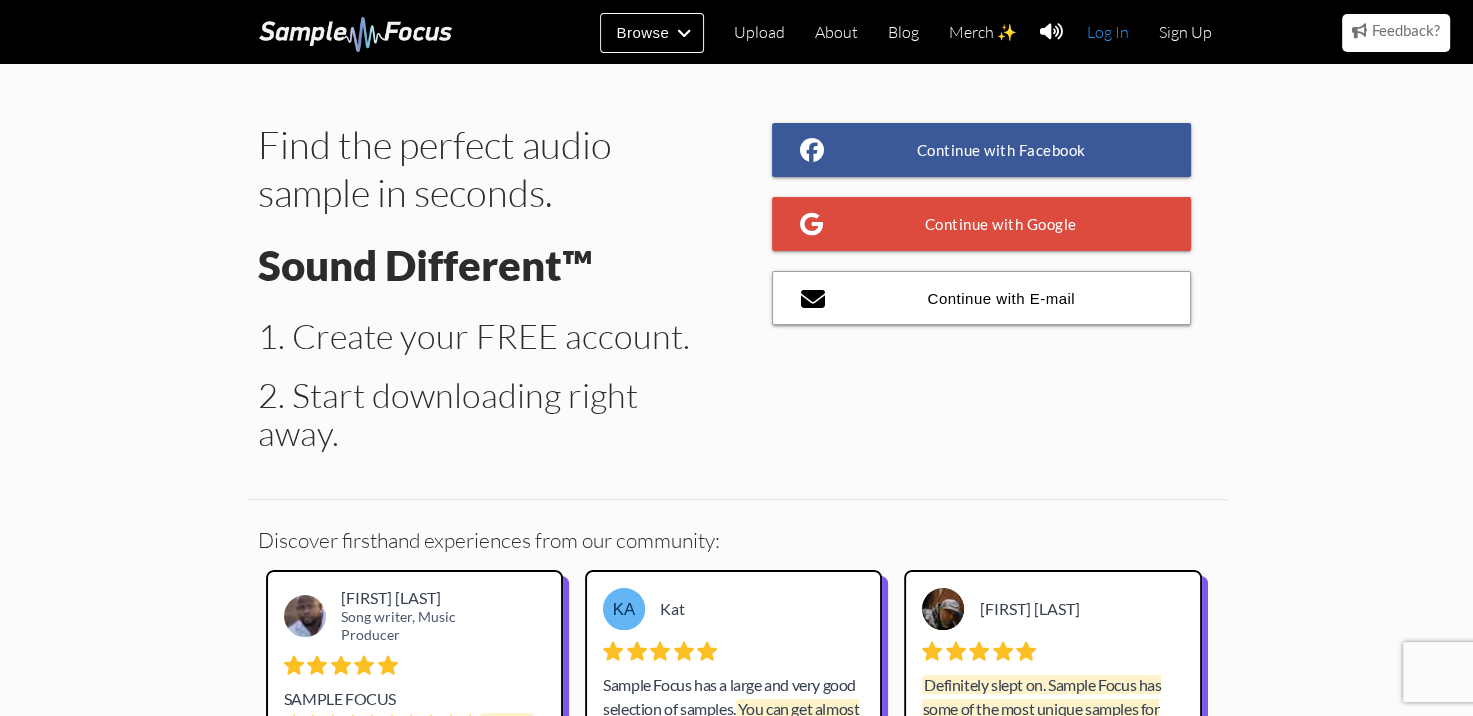 click on "Log In" at bounding box center [1108, 32] 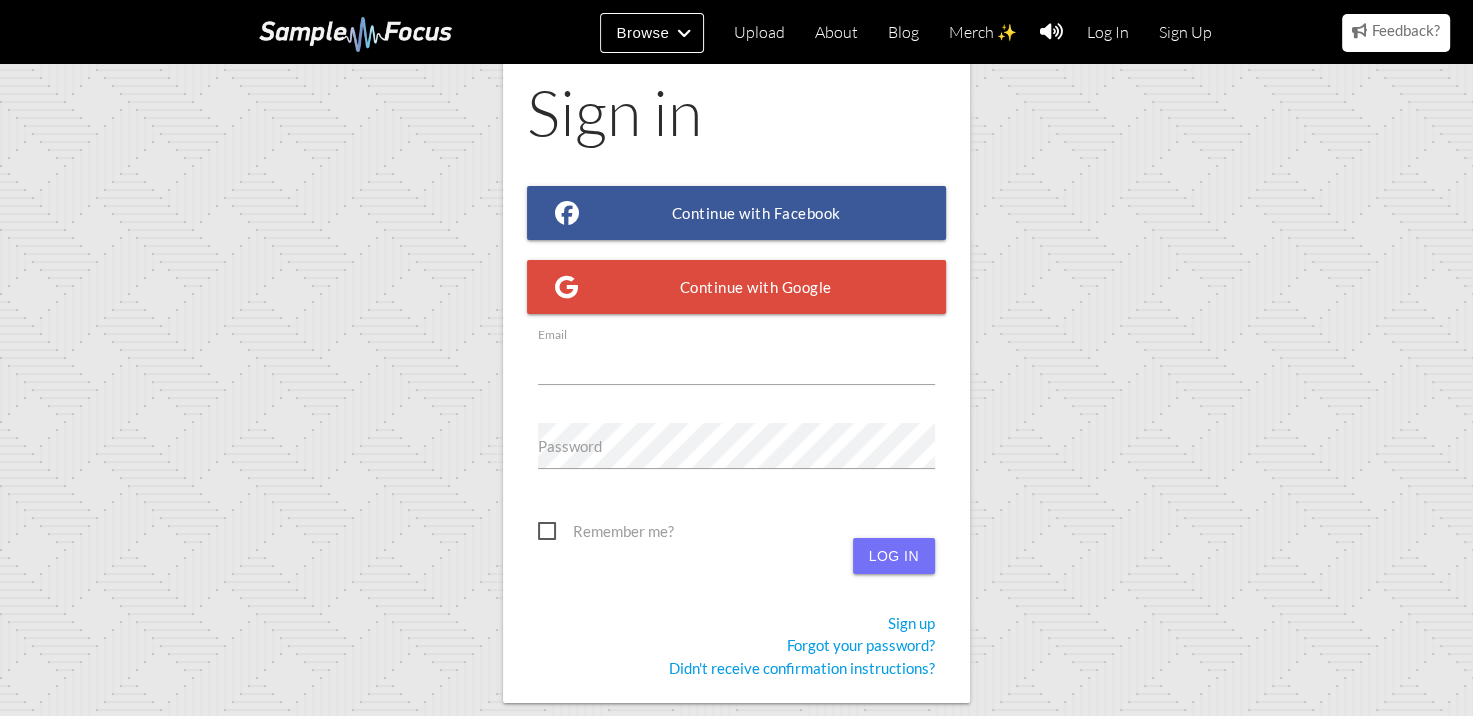 scroll, scrollTop: 92, scrollLeft: 0, axis: vertical 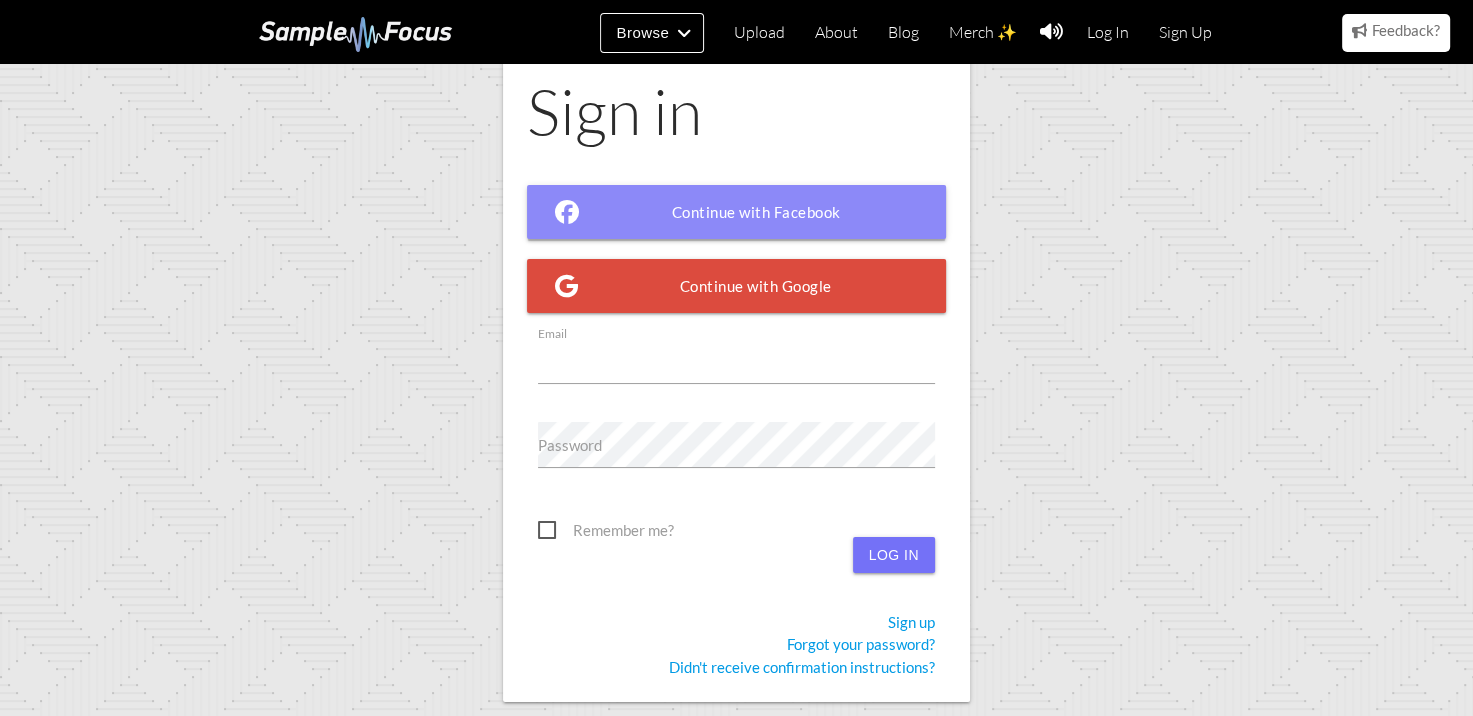 click on "Continue with Facebook" at bounding box center (737, 212) 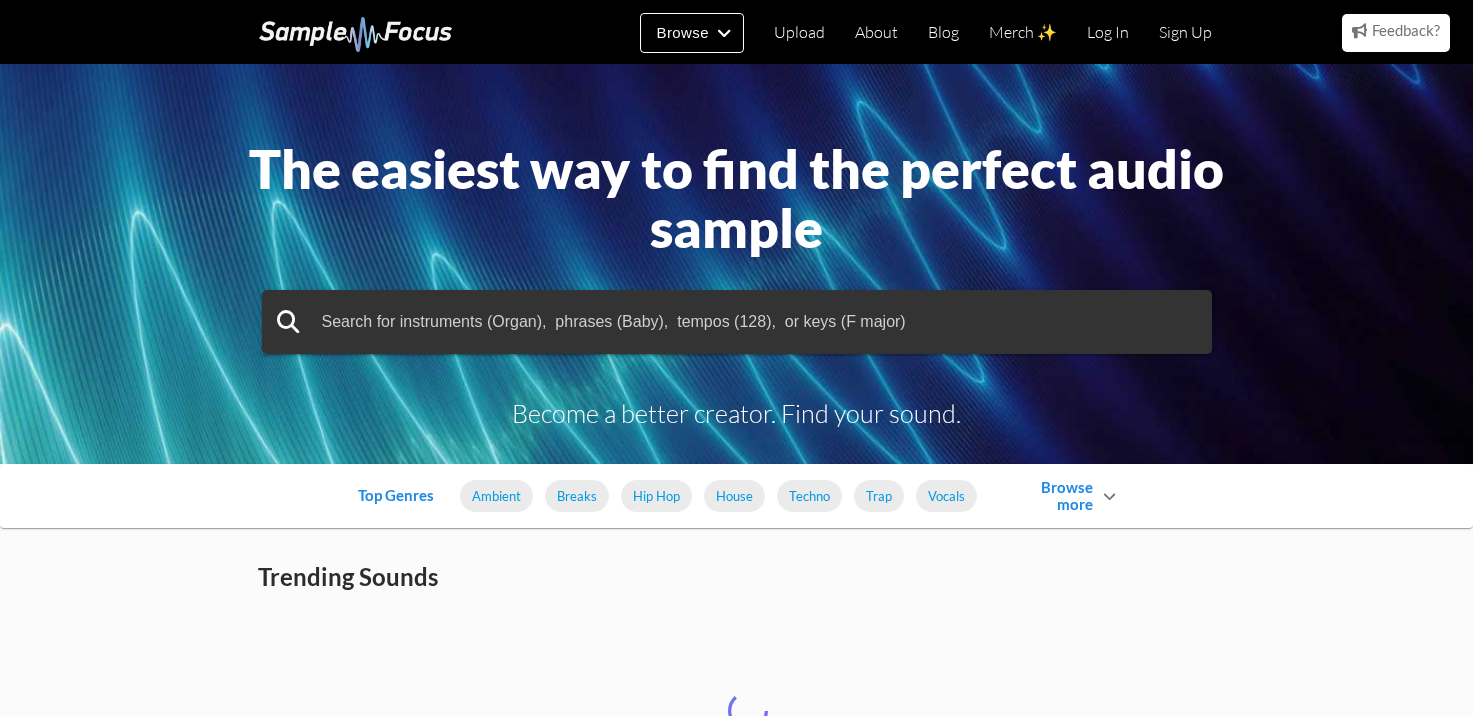 scroll, scrollTop: 0, scrollLeft: 0, axis: both 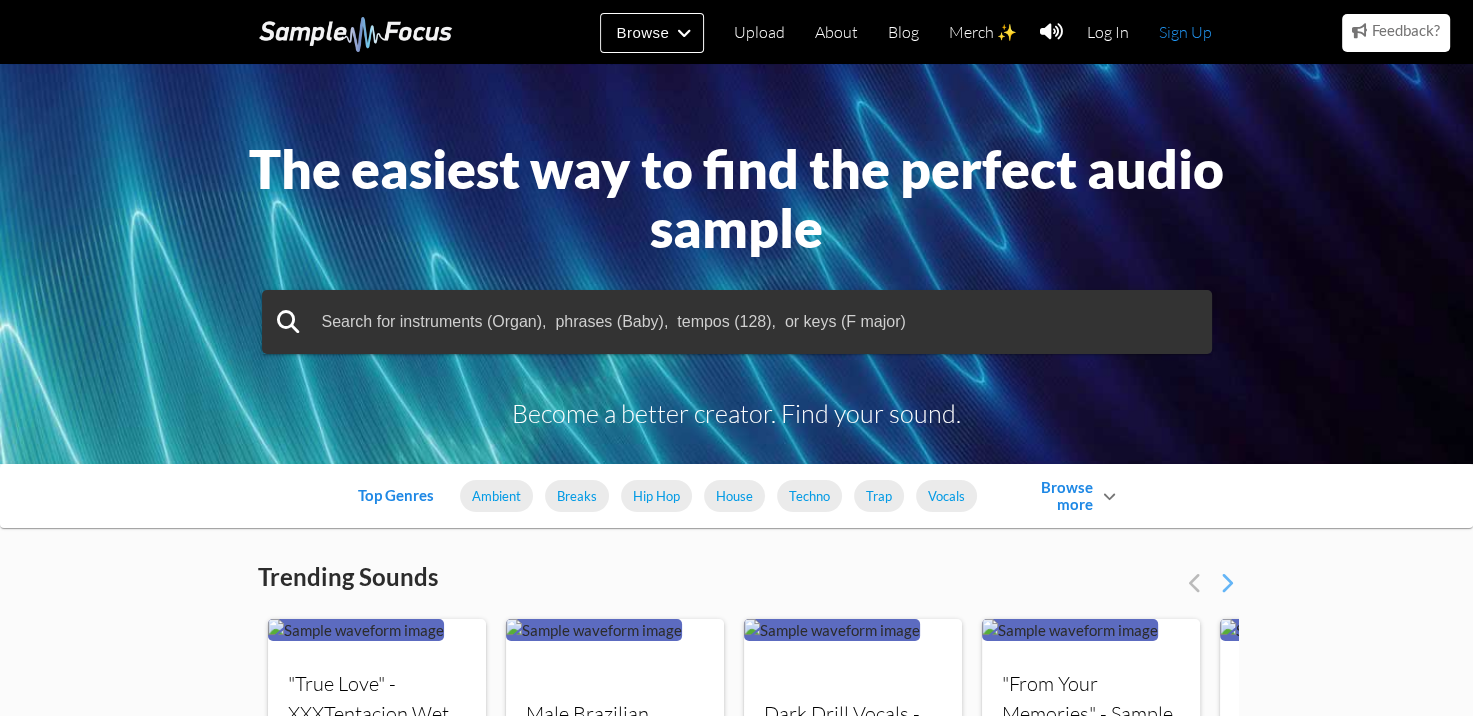 click on "Sign Up" at bounding box center [1185, 32] 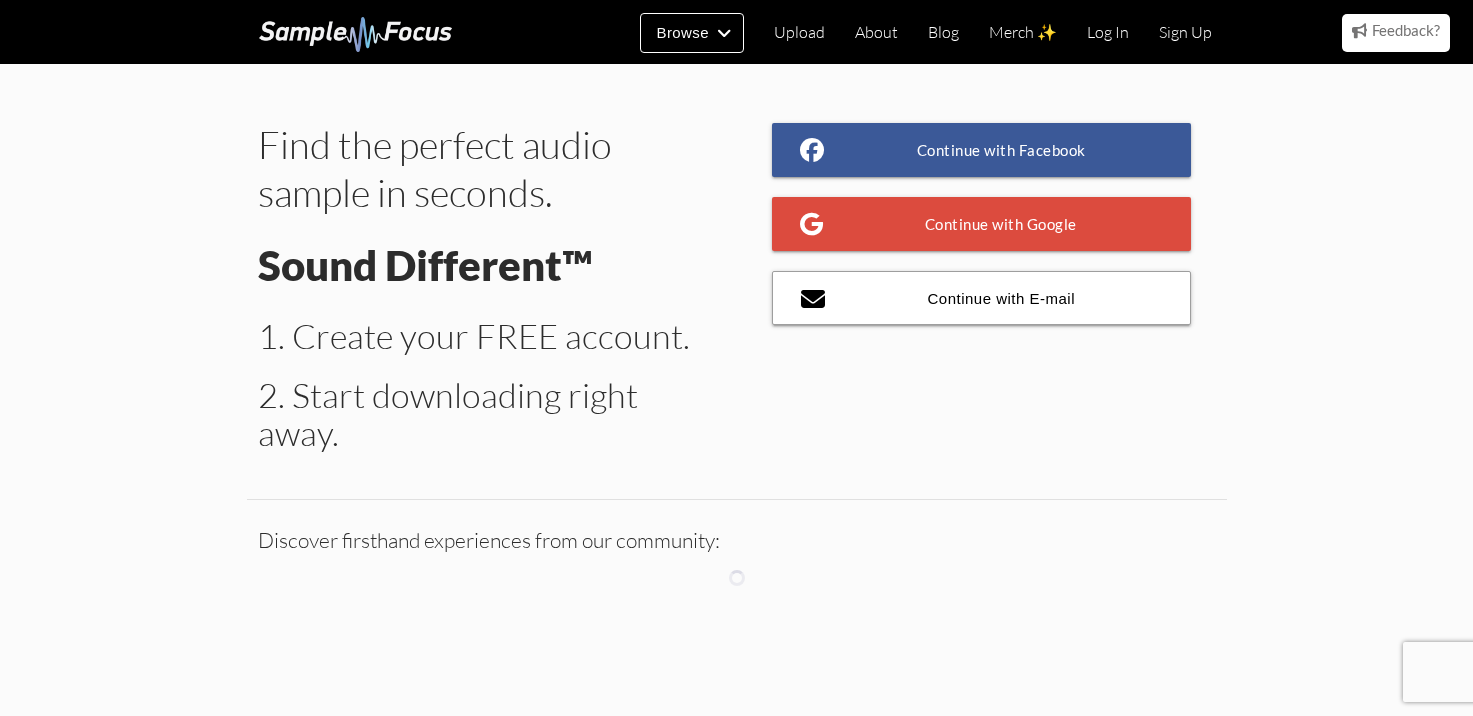 scroll, scrollTop: 0, scrollLeft: 0, axis: both 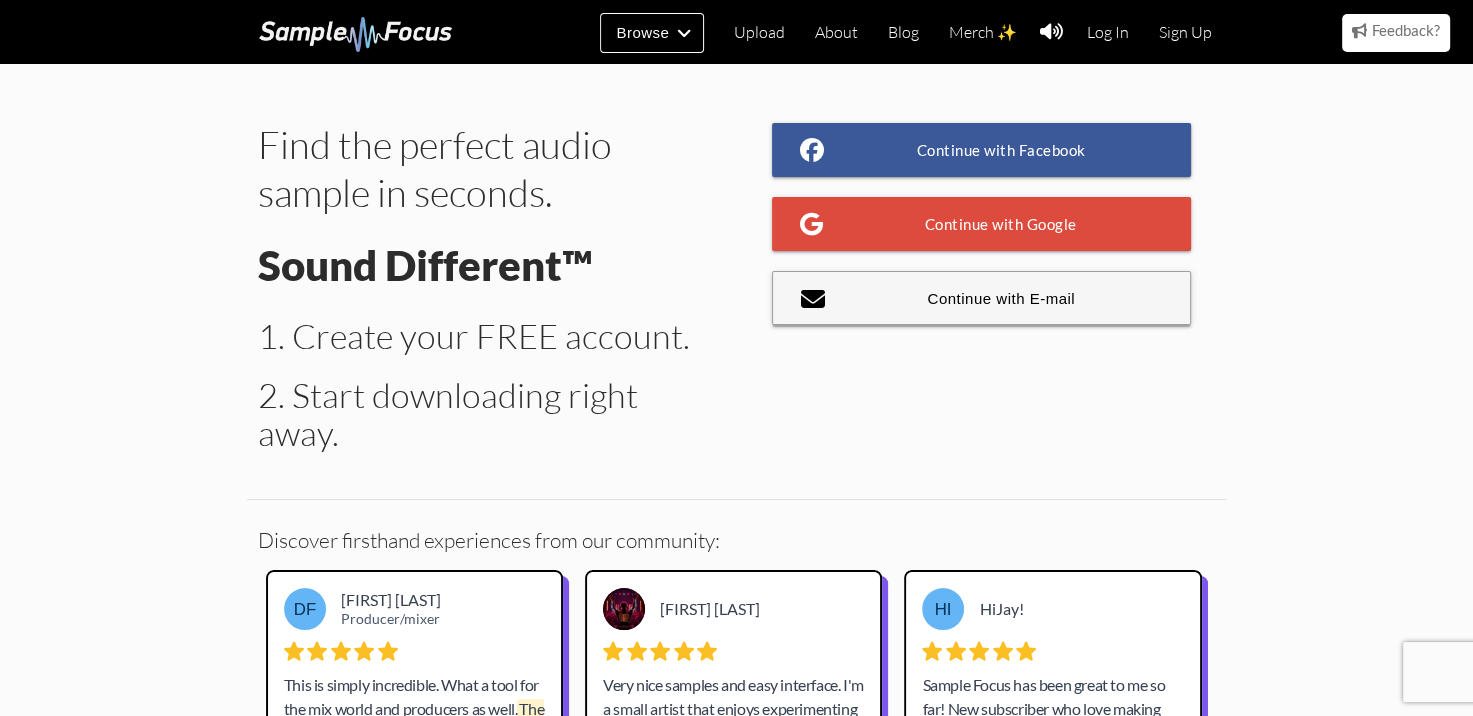 click on "Continue with E-mail" at bounding box center [982, 298] 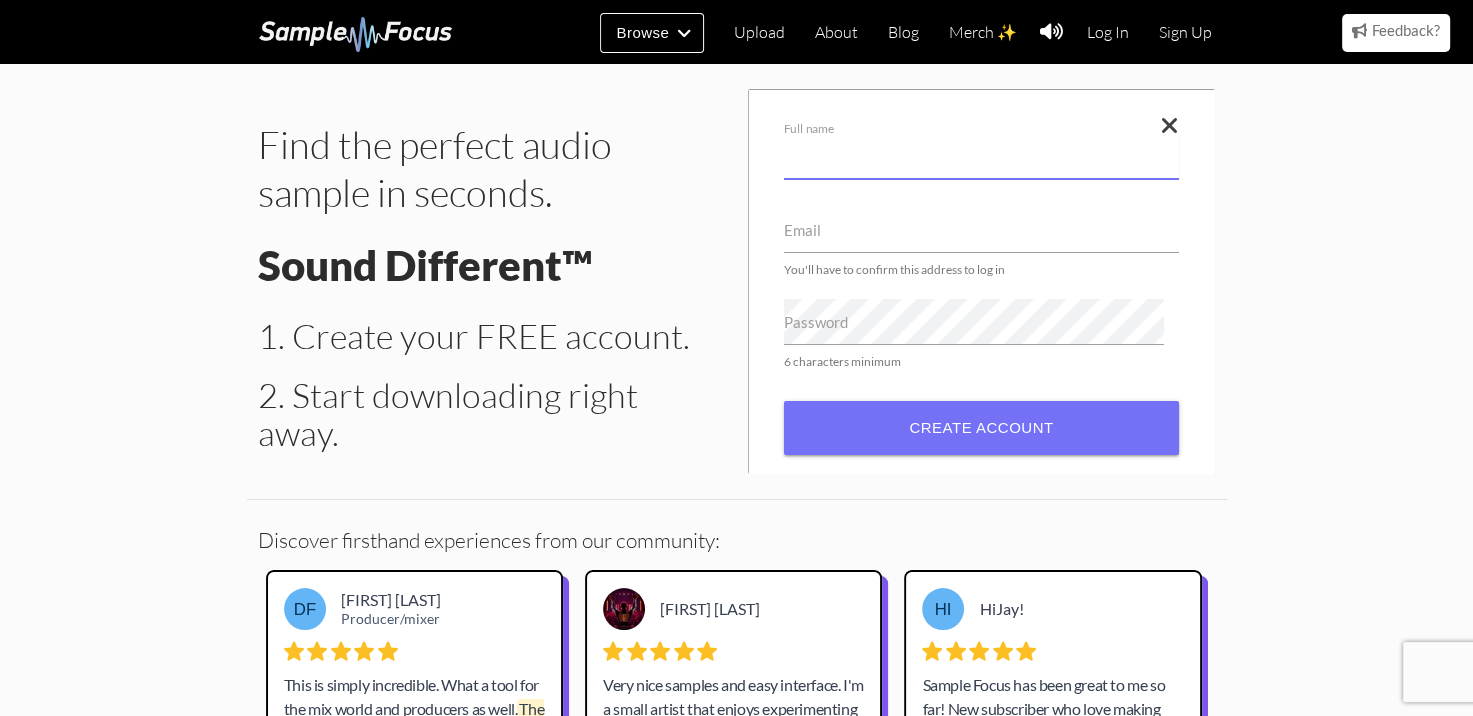 click on "Full name" at bounding box center (981, 156) 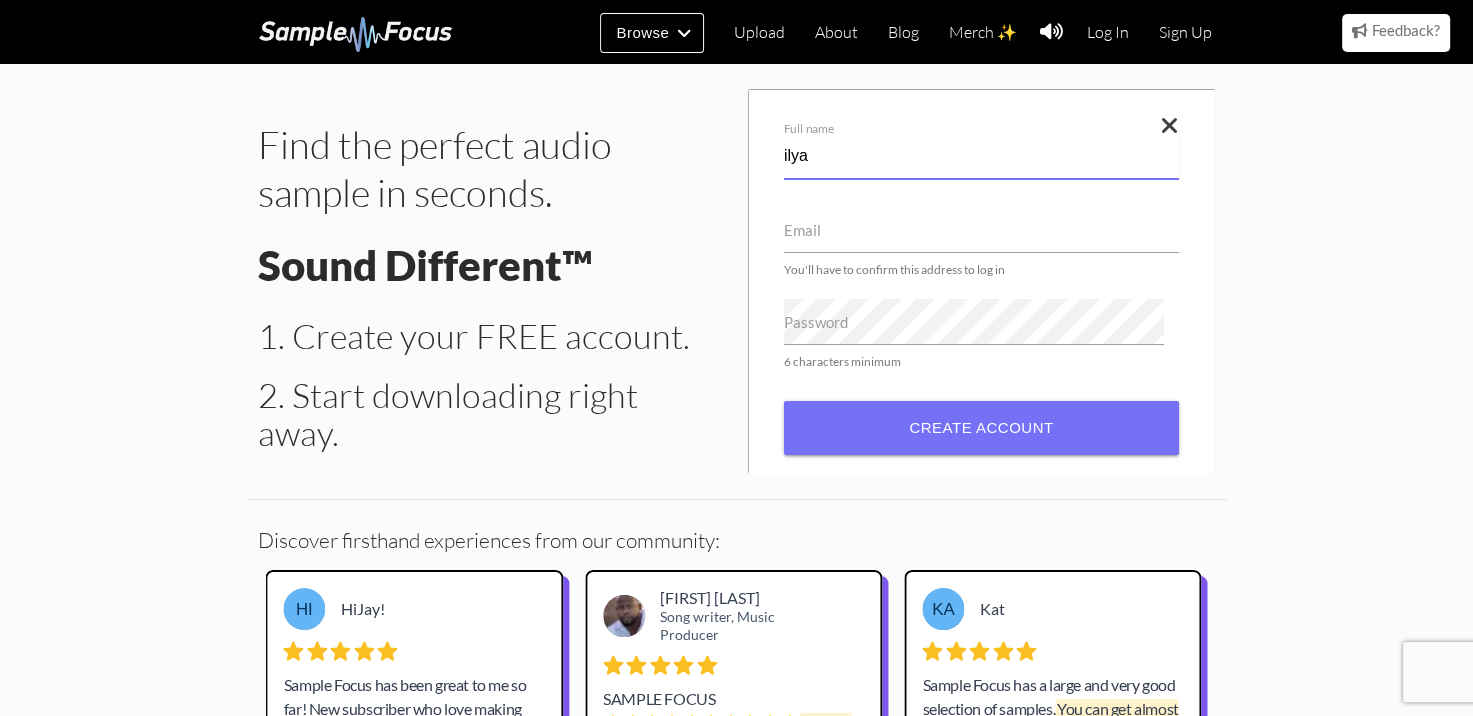 type on "ilya" 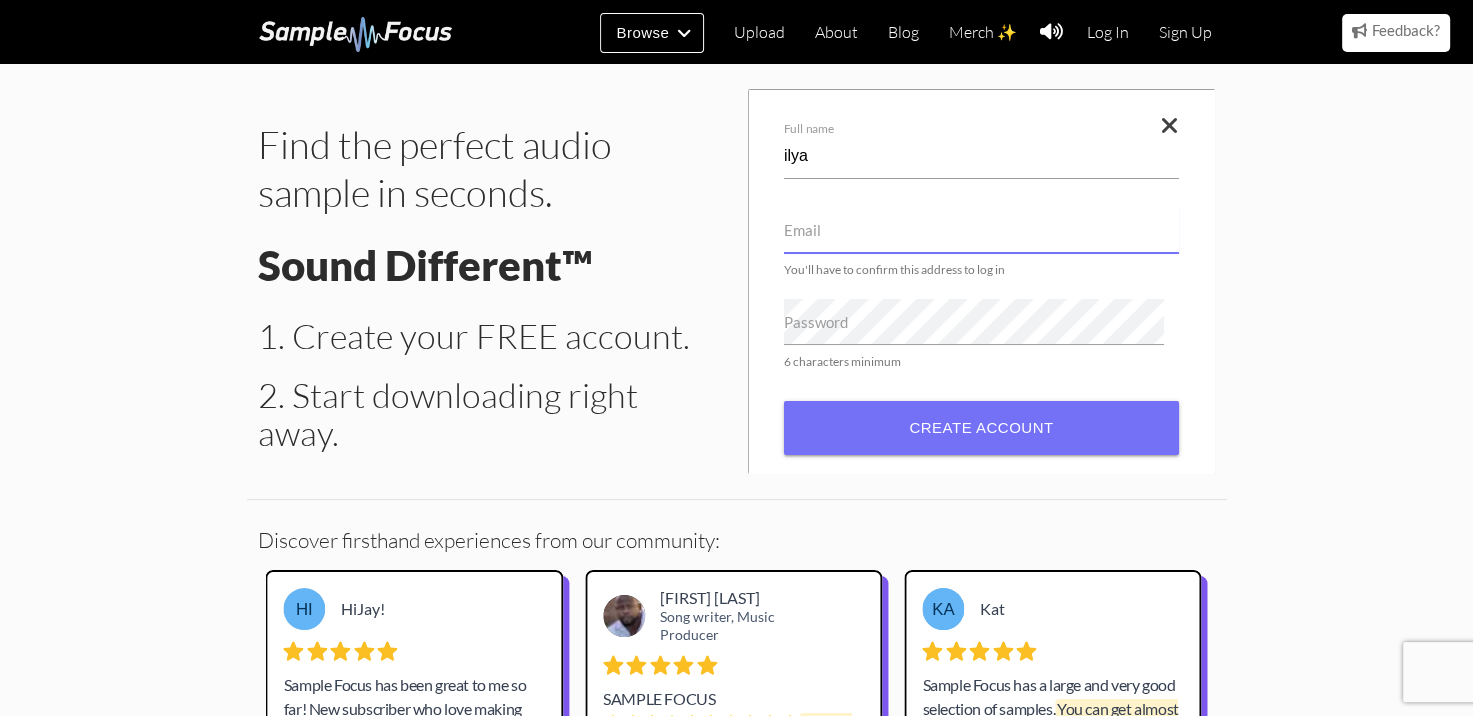 click on "Email" at bounding box center (981, 230) 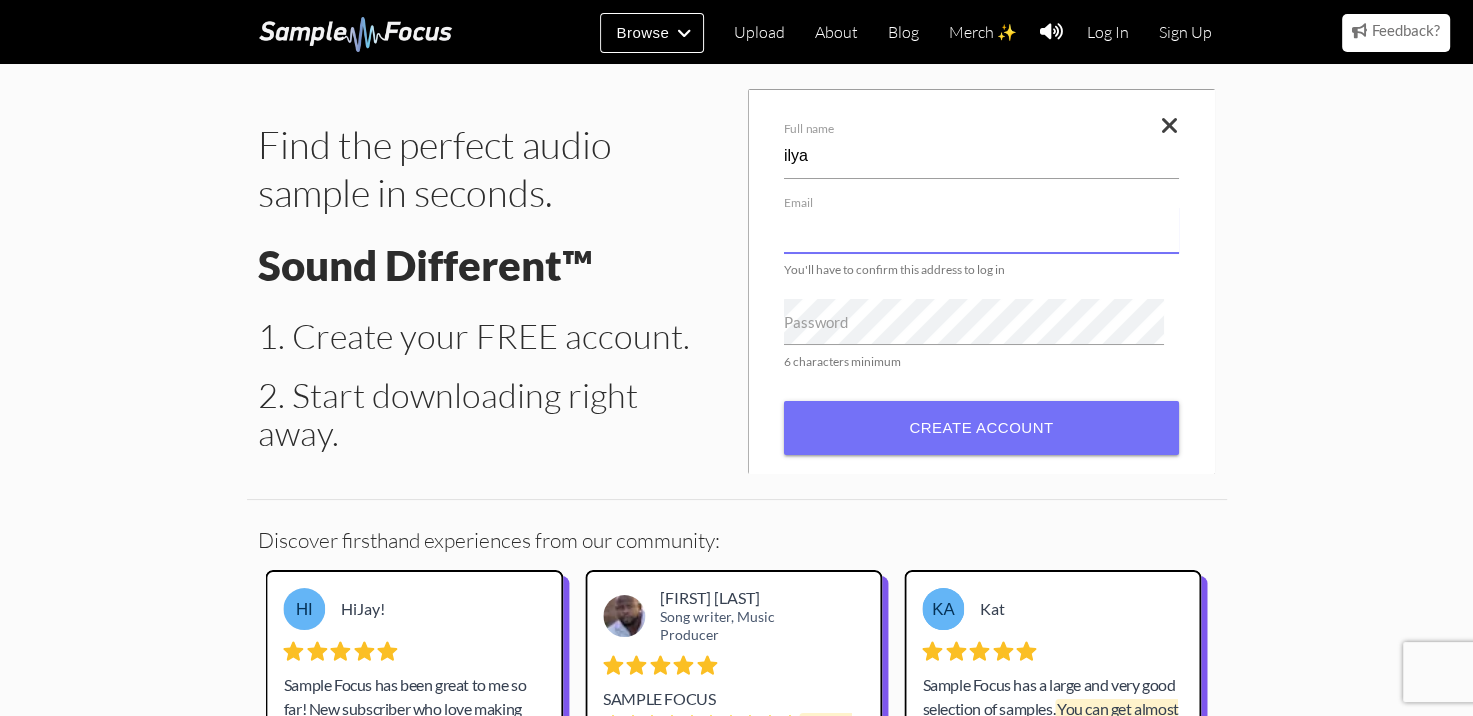 paste on "nikita.shlyuhin@yandex.ru" 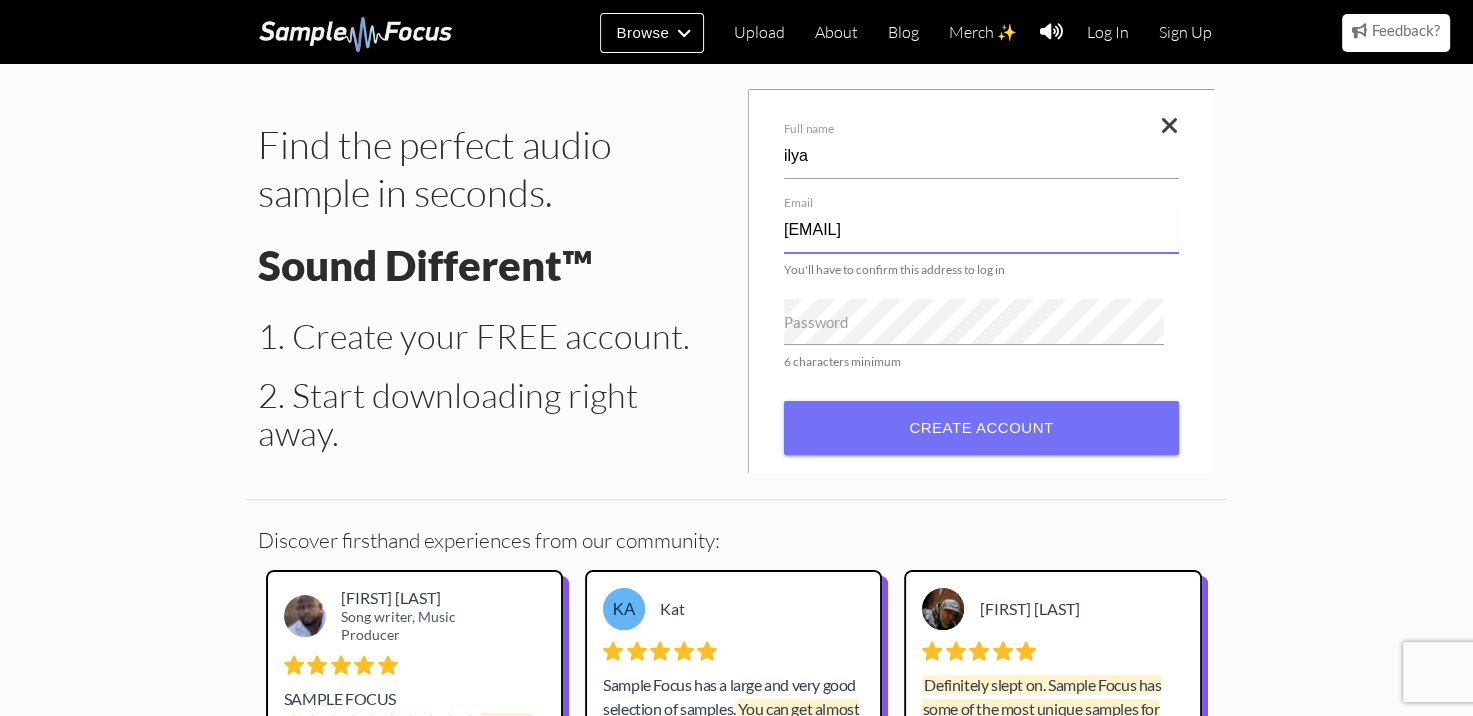 type on "nikita.shlyuhin@yandex.ru" 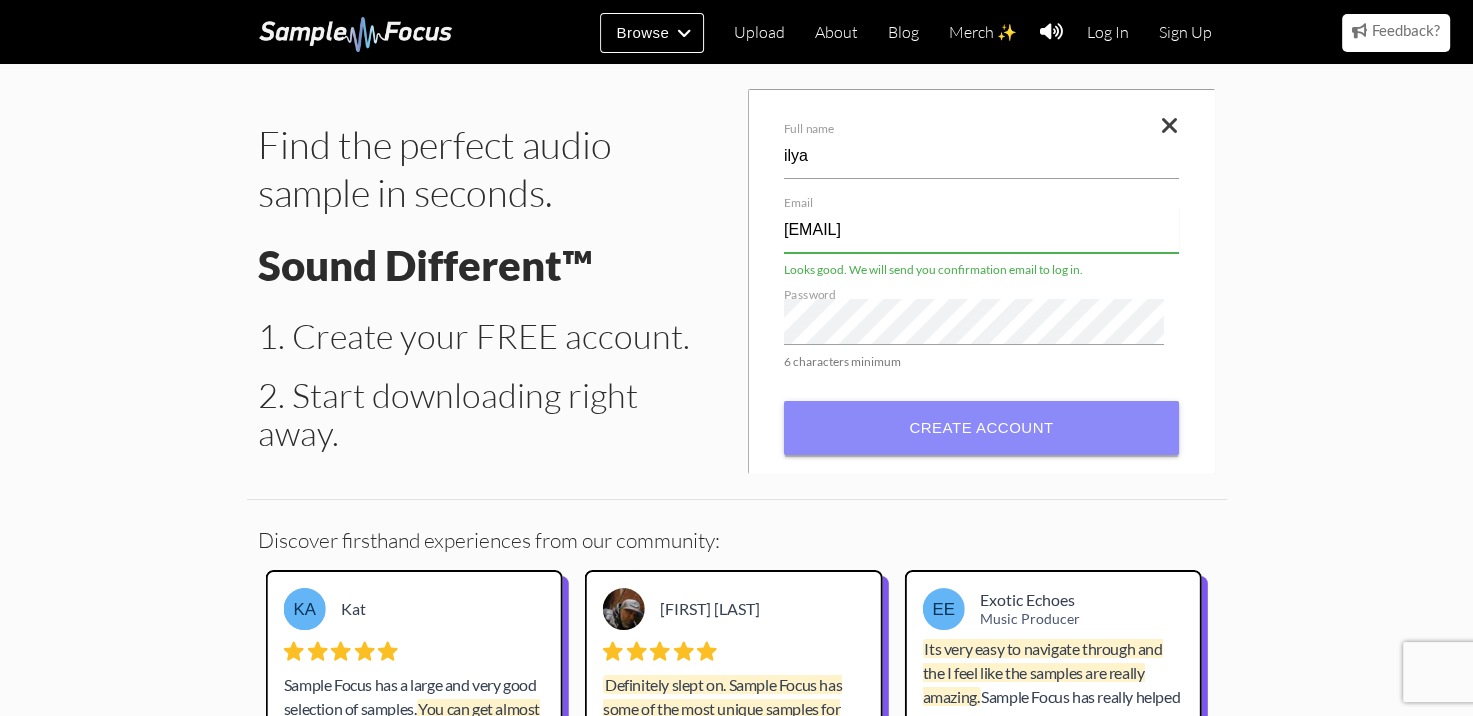 click on "Create account" at bounding box center [981, 428] 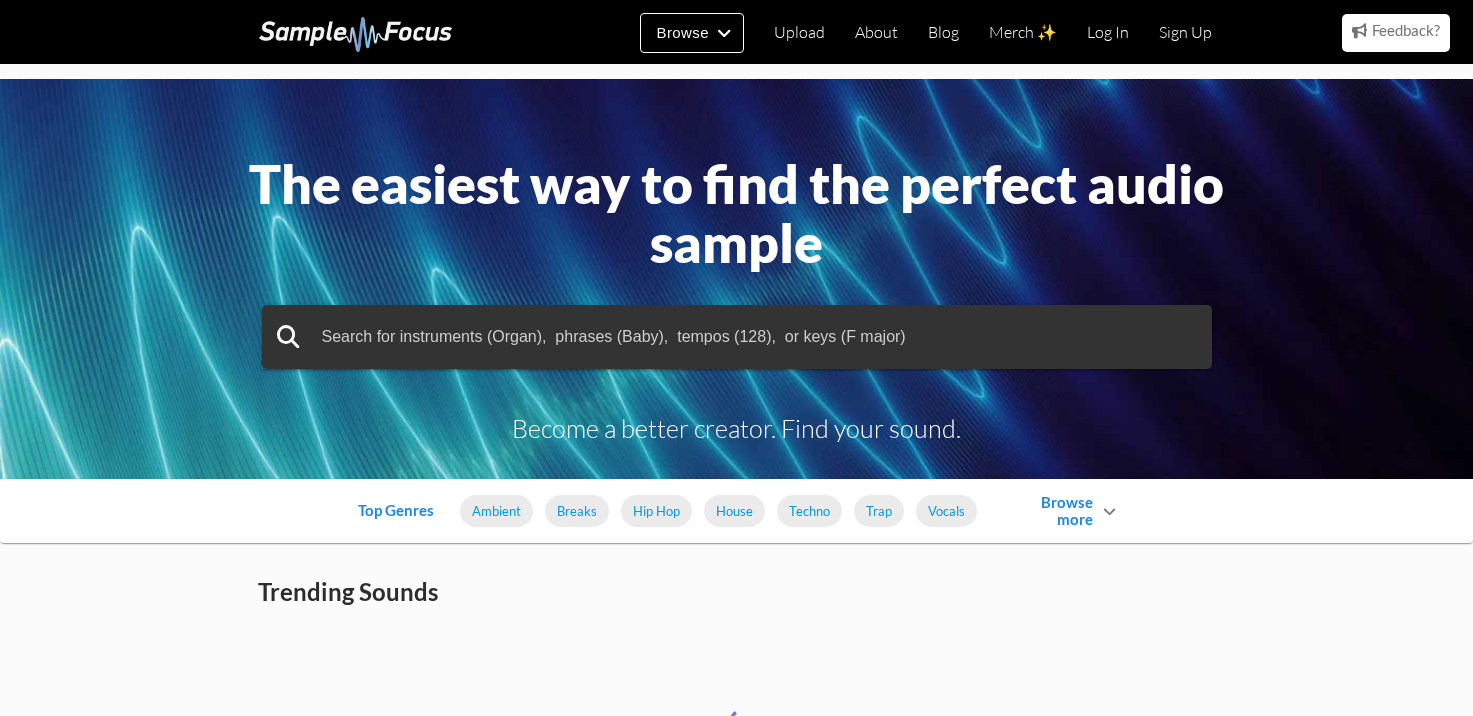 scroll, scrollTop: 0, scrollLeft: 0, axis: both 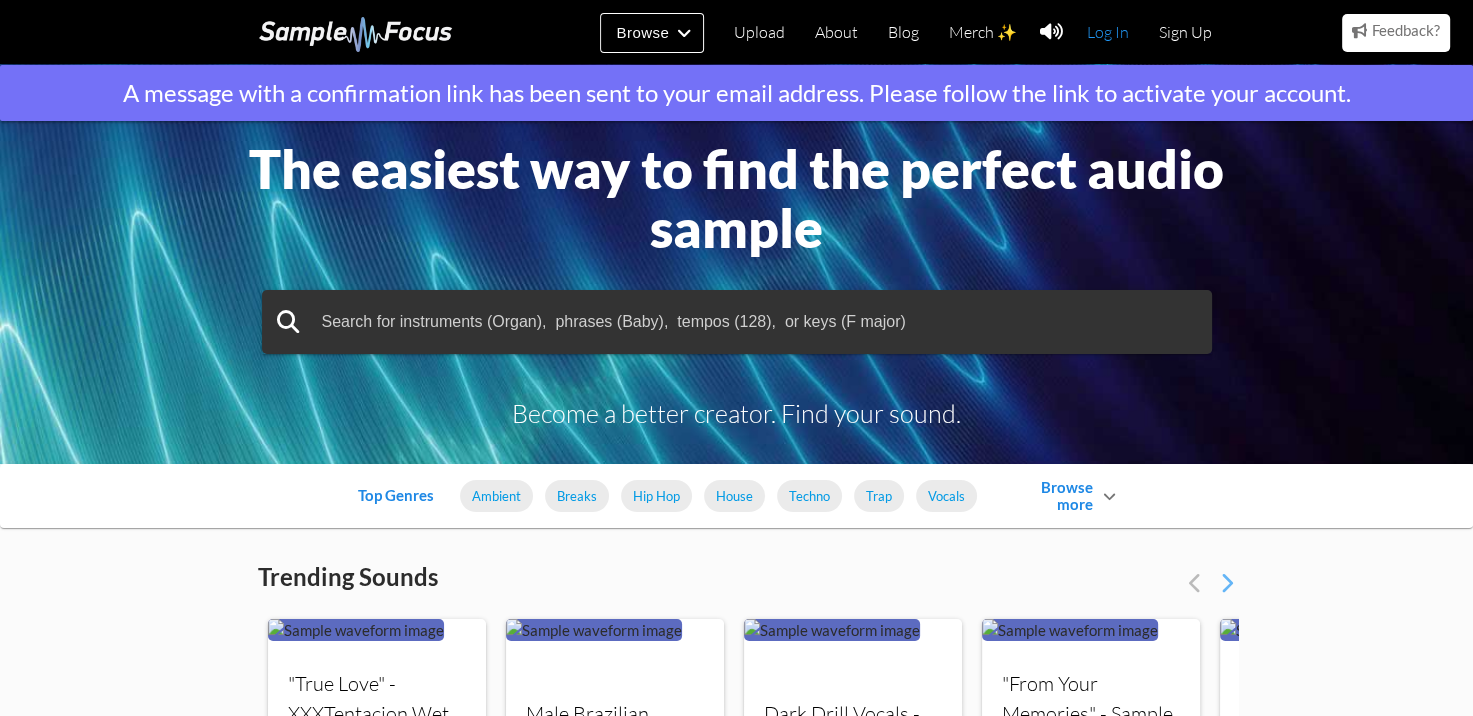 click on "Log In" at bounding box center [1108, 32] 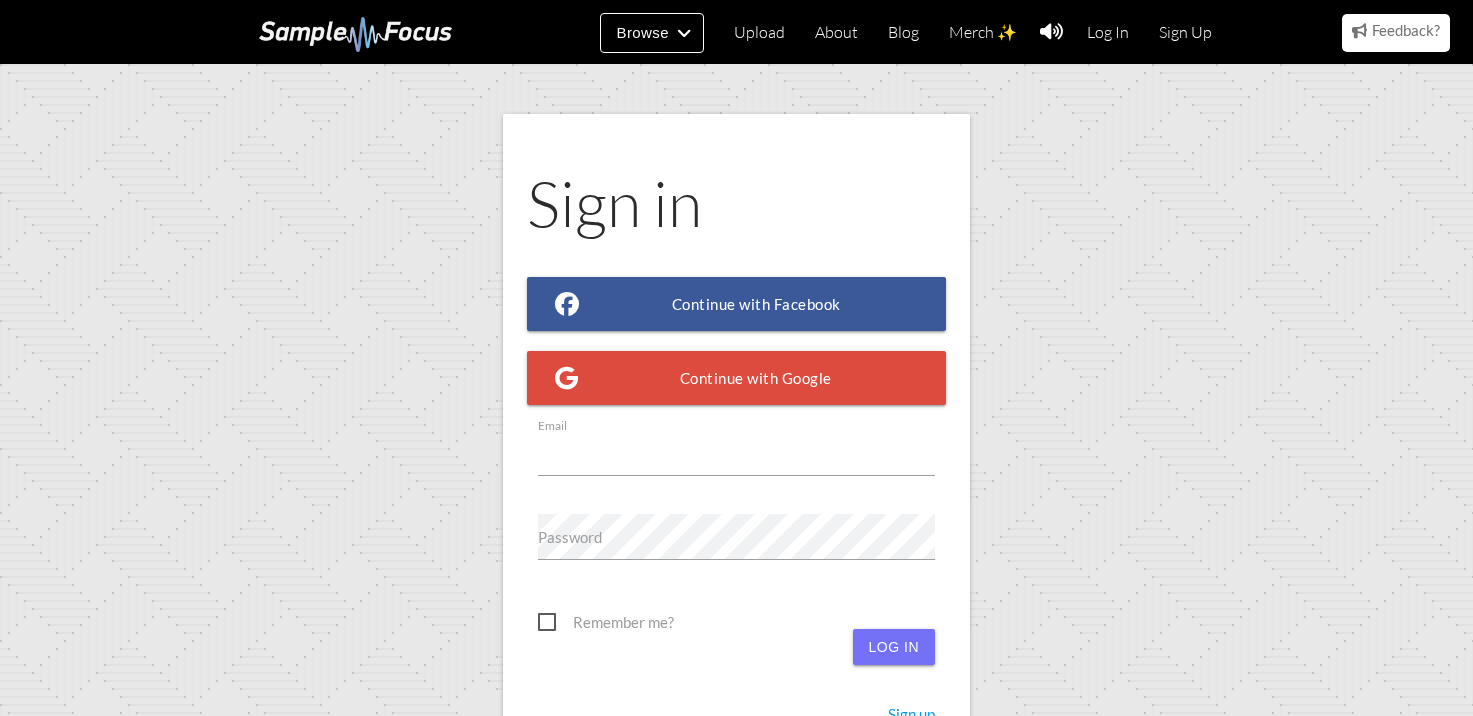 scroll, scrollTop: 0, scrollLeft: 0, axis: both 